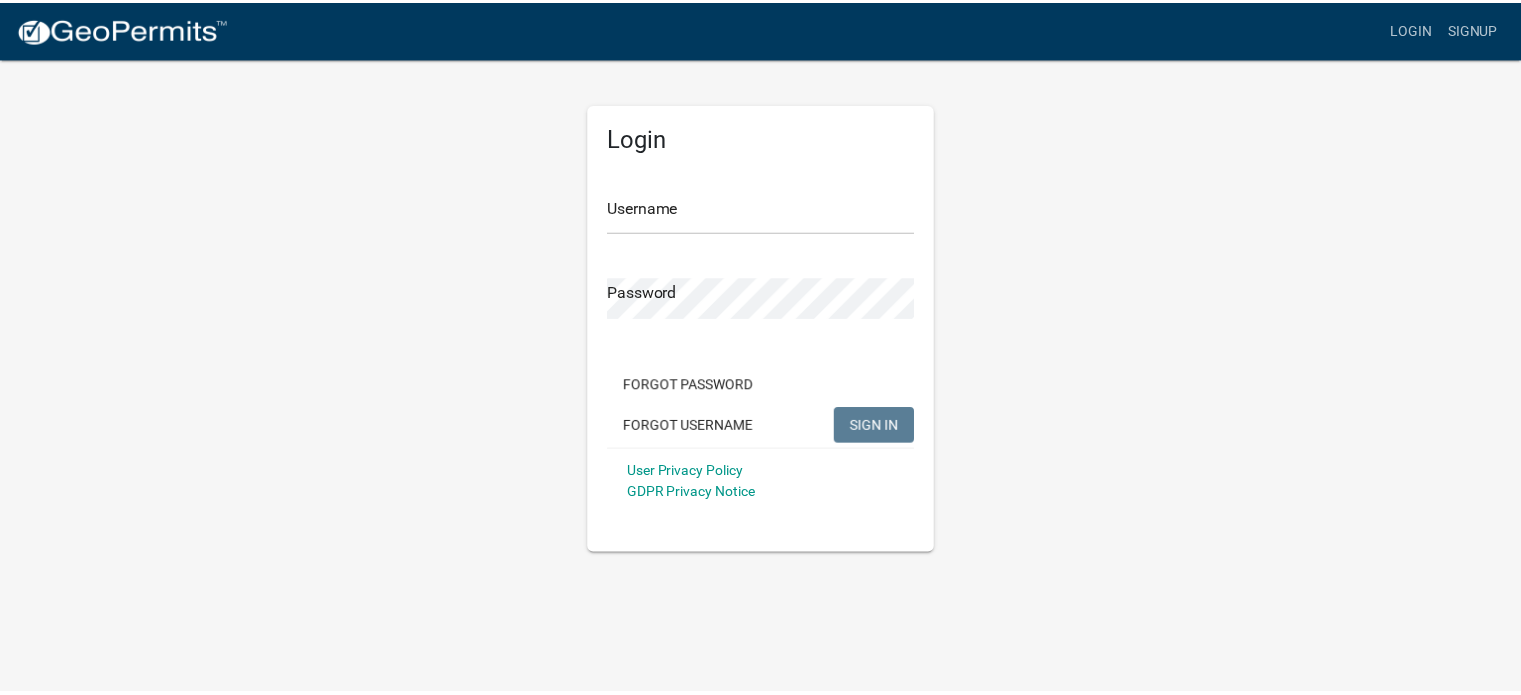 scroll, scrollTop: 0, scrollLeft: 0, axis: both 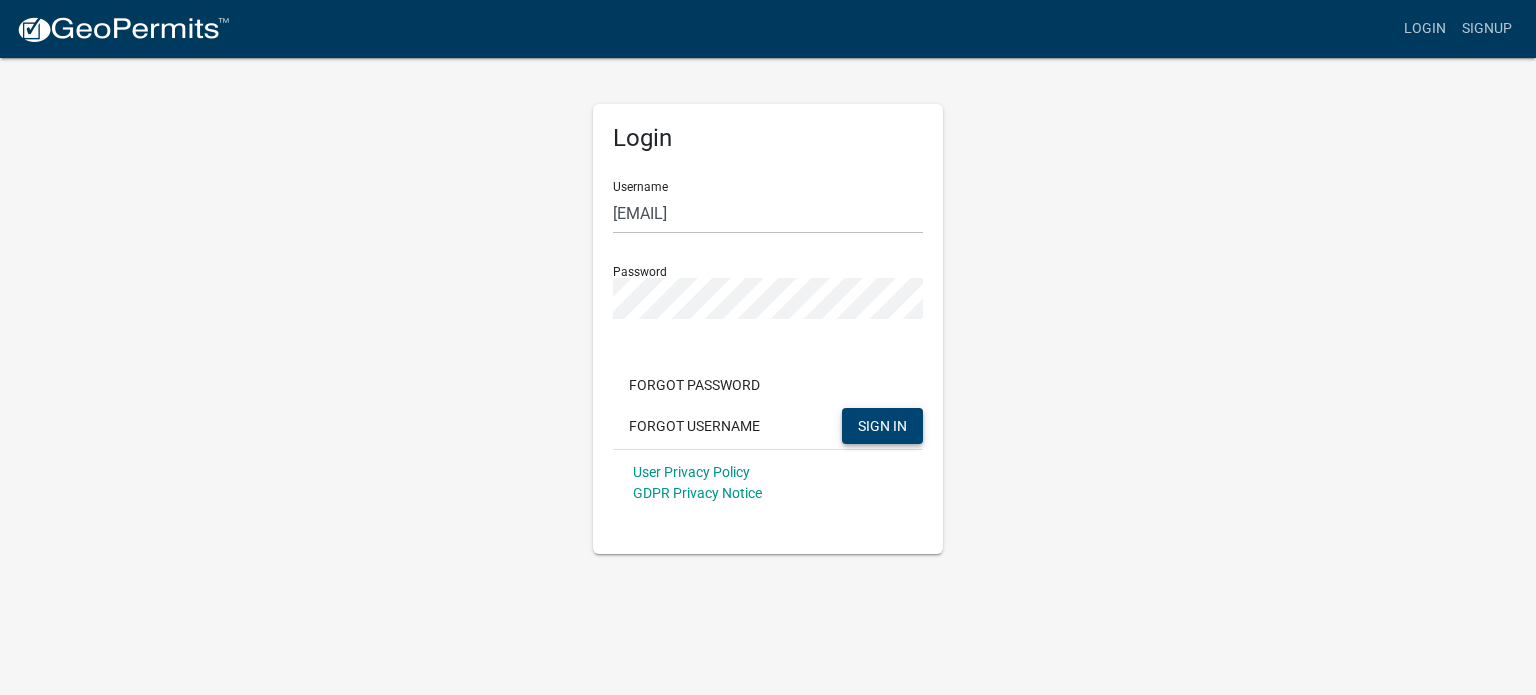 drag, startPoint x: 899, startPoint y: 430, endPoint x: 757, endPoint y: 187, distance: 281.44803 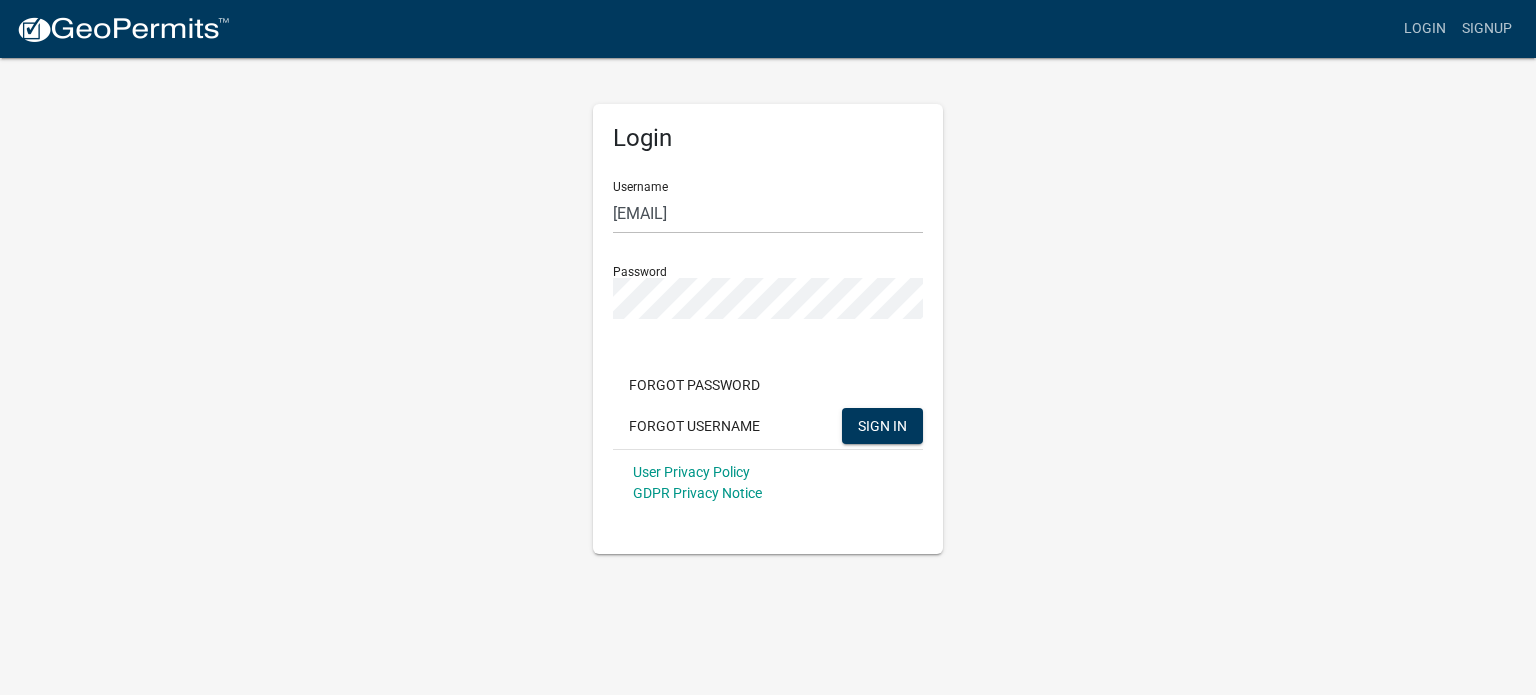 click on "Username [EMAIL] Password  Forgot Password   Forgot Username  SIGN IN User Privacy Policy GDPR Privacy Notice" 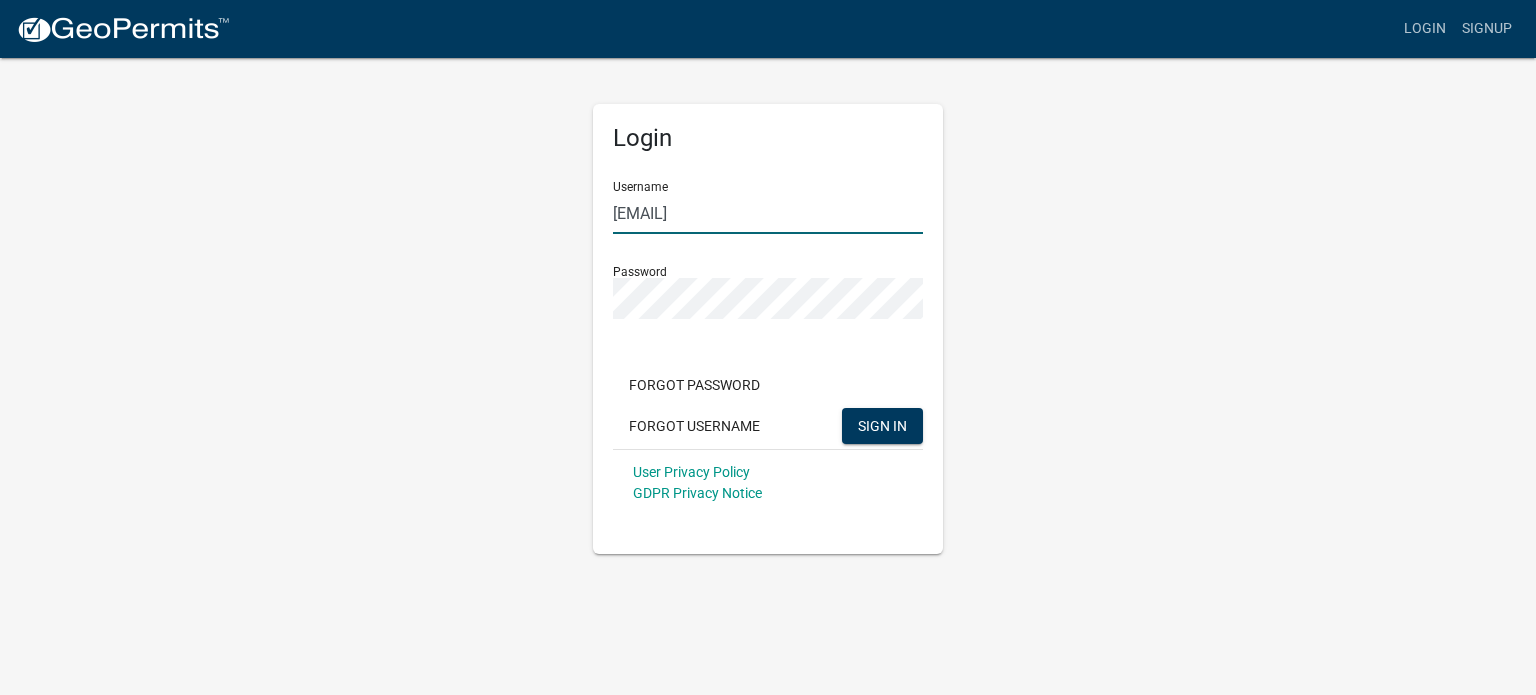 click on "[EMAIL]" at bounding box center (768, 213) 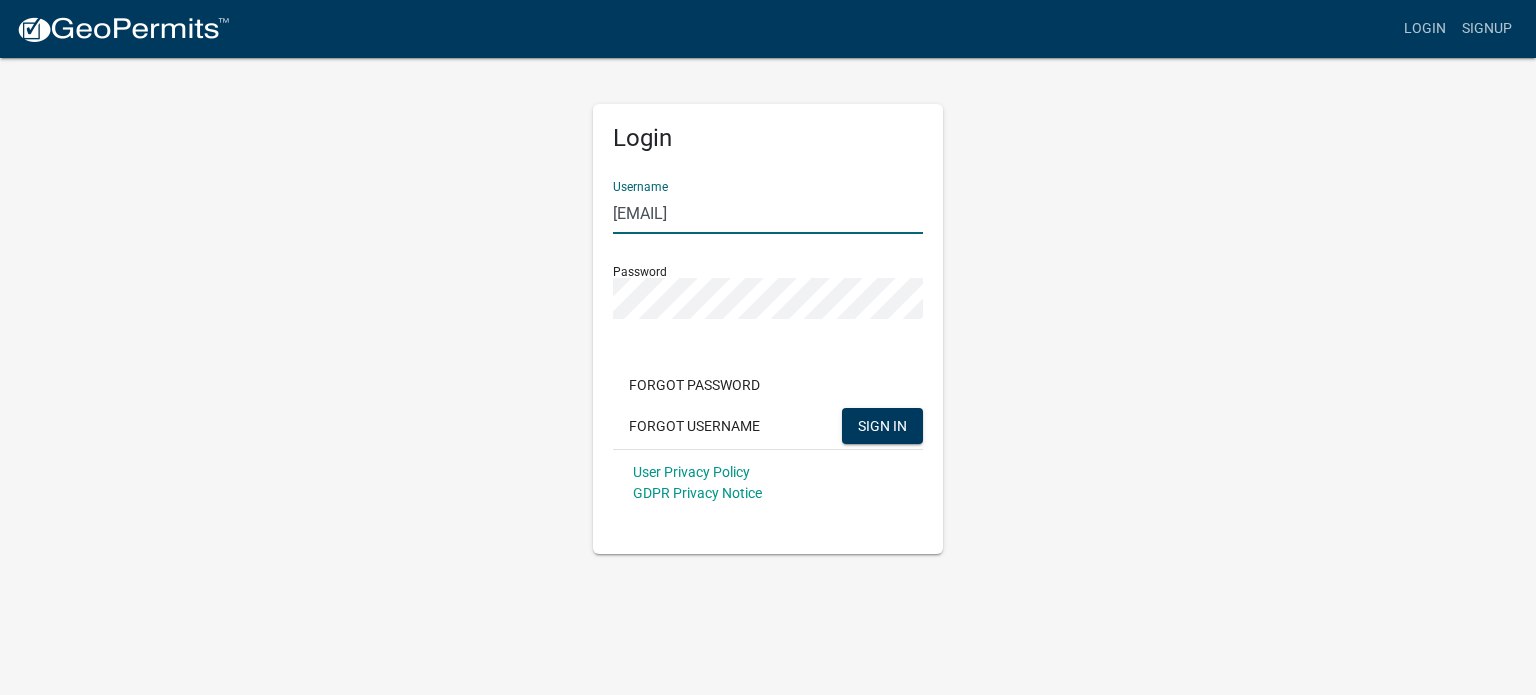 click on "[EMAIL]" at bounding box center (768, 213) 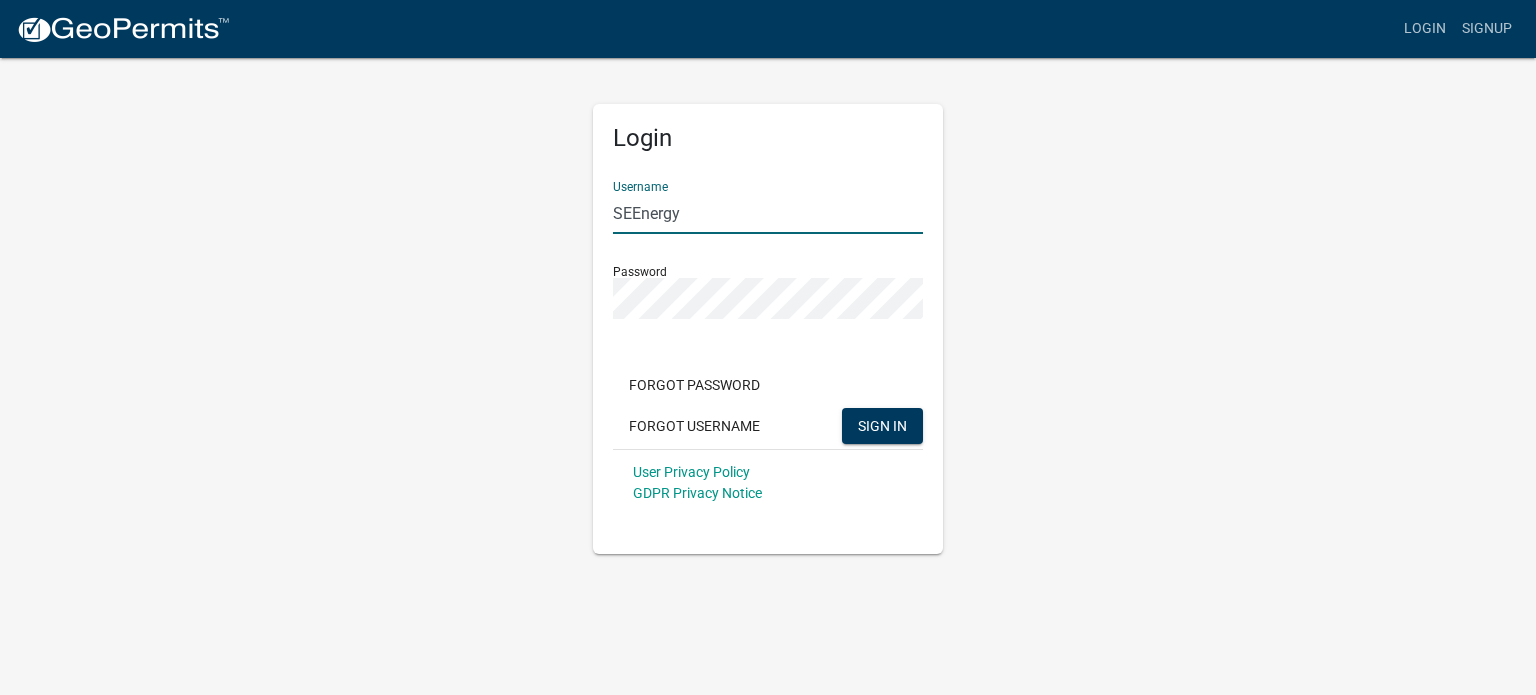 type on "SEEnergy" 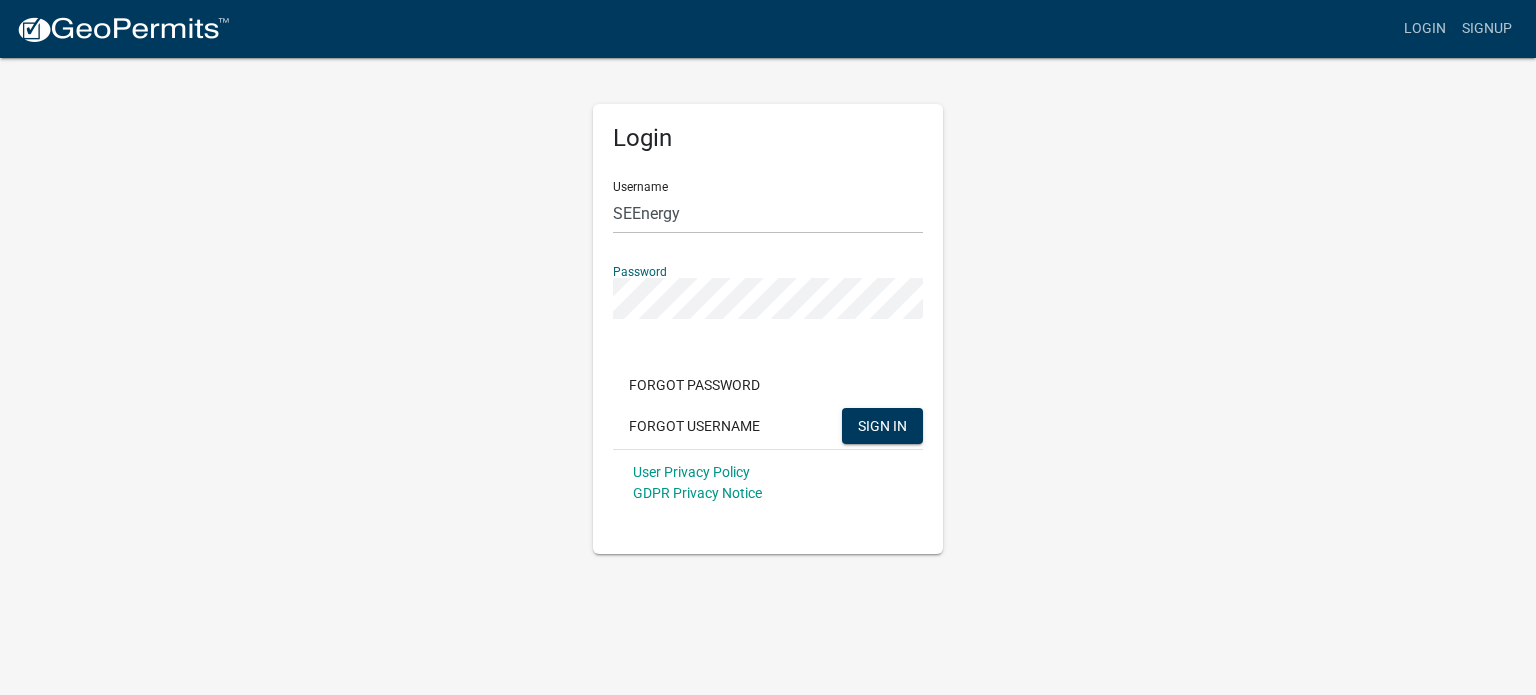 click on "Username [USERNAME] Password  Forgot Password   Forgot Username  SIGN IN User Privacy Policy GDPR Privacy Notice" 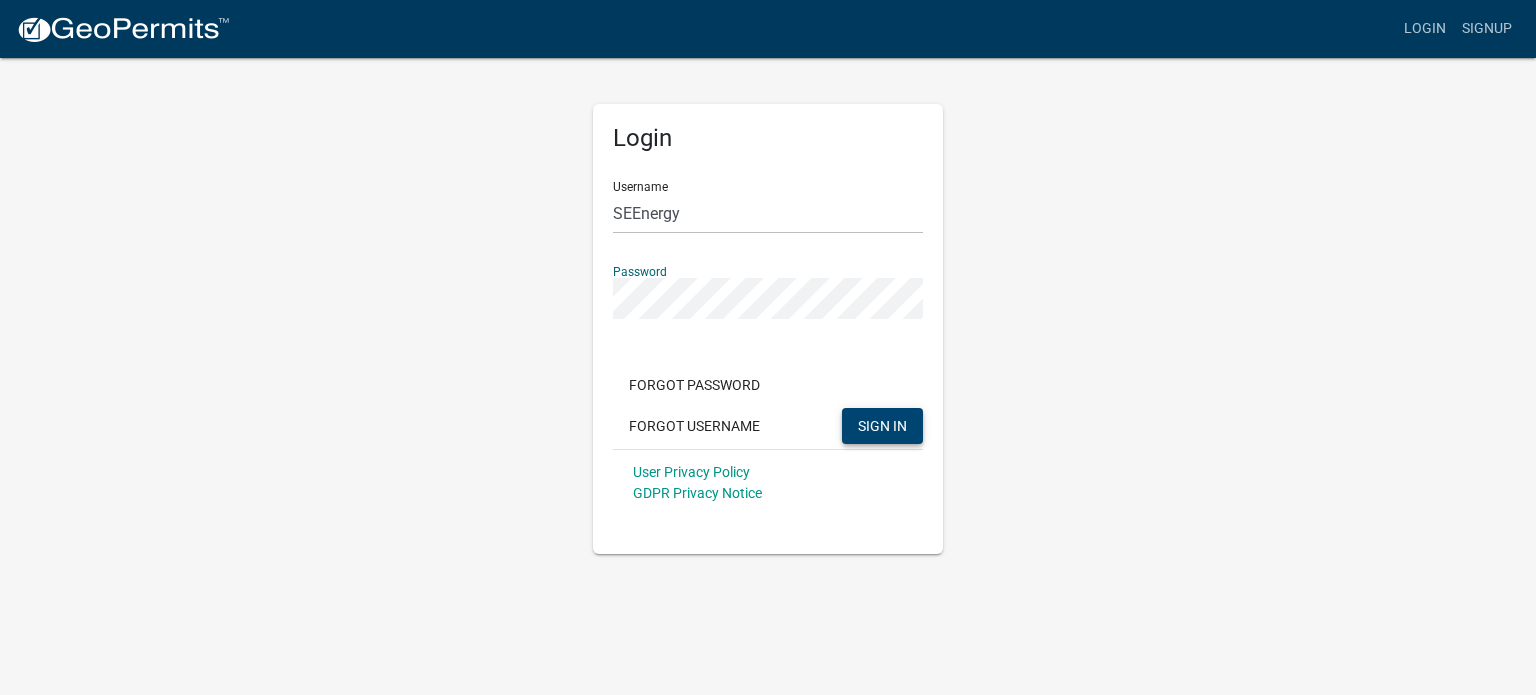 click on "SIGN IN" 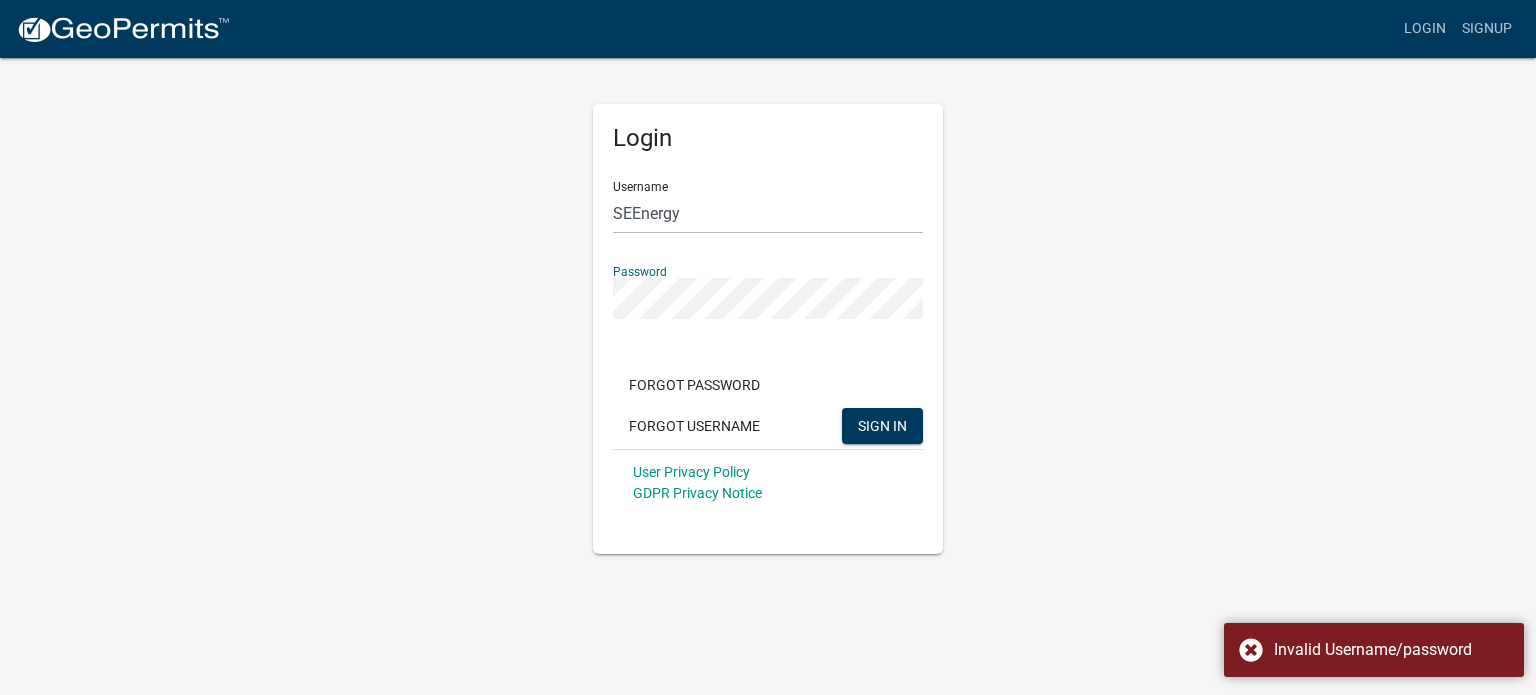 click on "Username [USERNAME] Password  Forgot Password   Forgot Username  SIGN IN User Privacy Policy GDPR Privacy Notice" 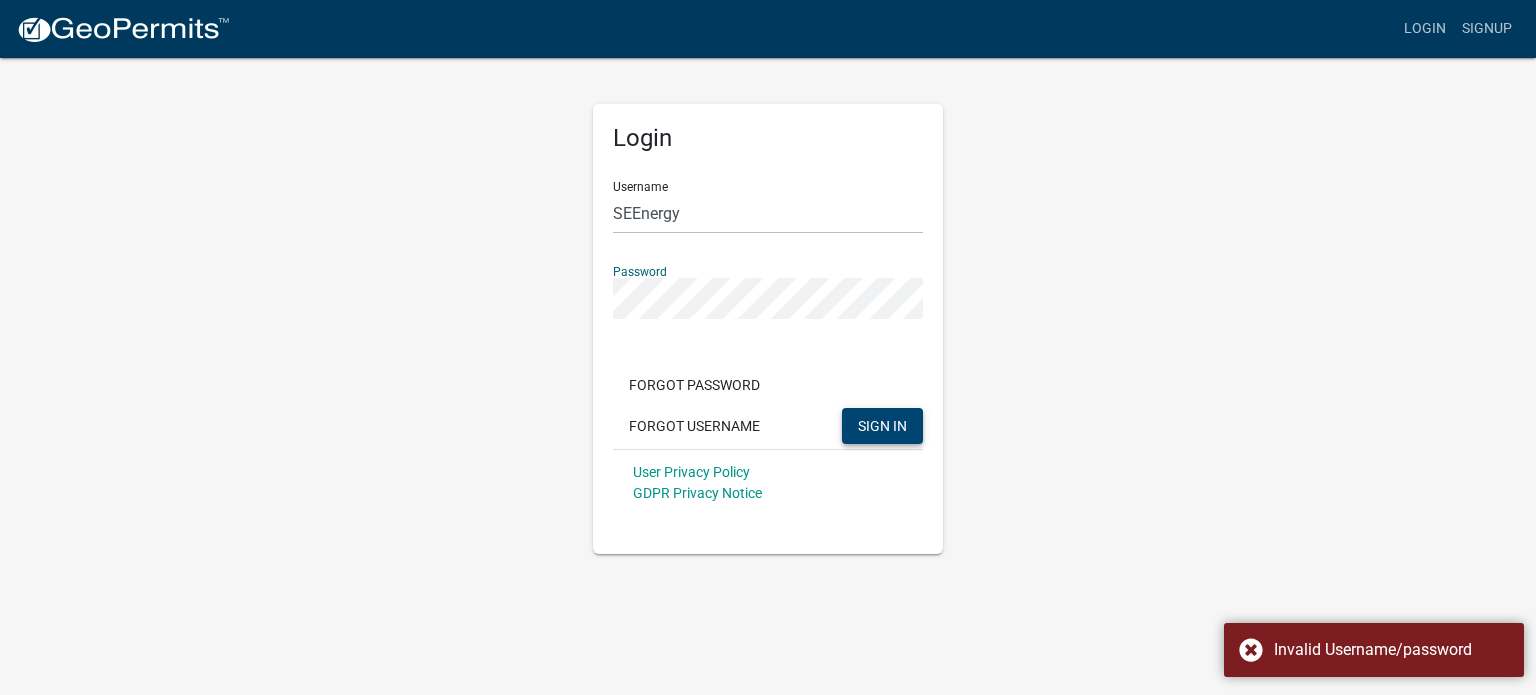 click on "SIGN IN" 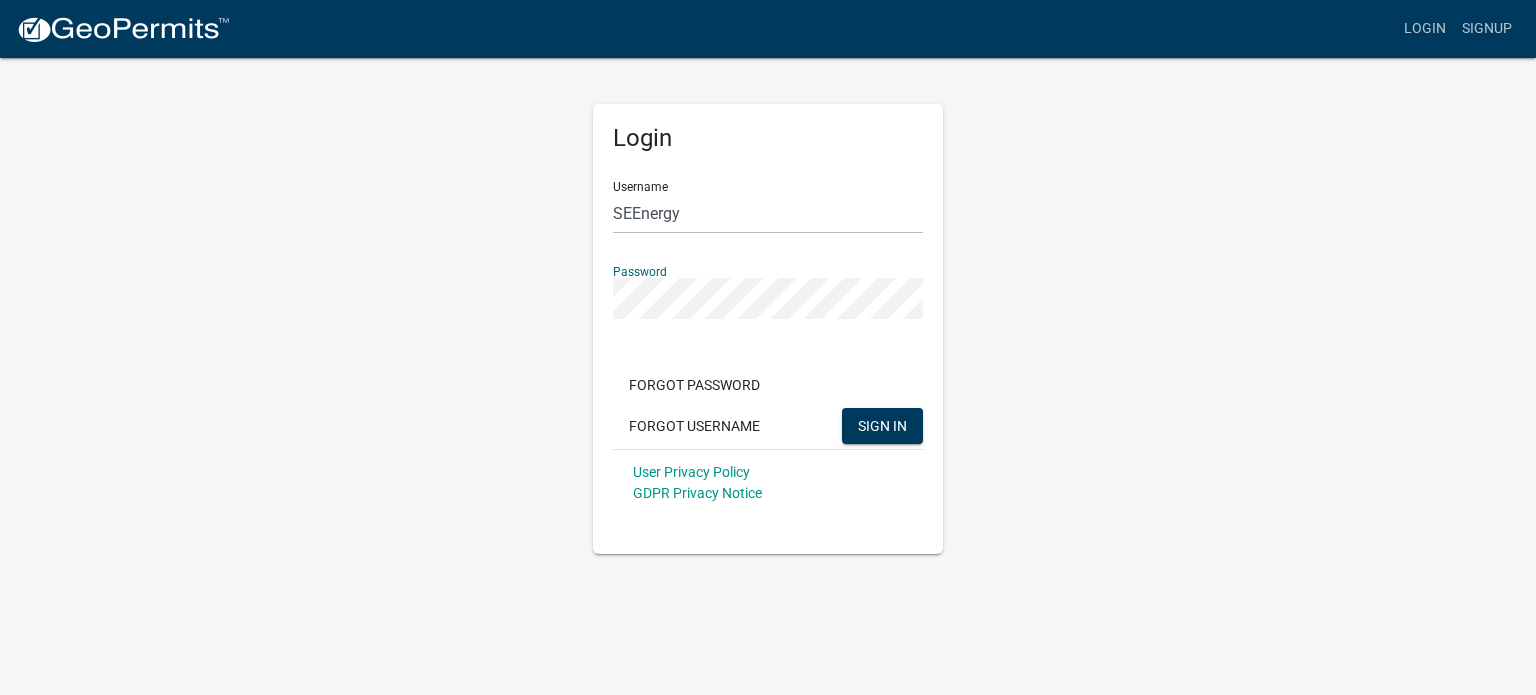 click on "Username [USERNAME] Password  Forgot Password   Forgot Username  SIGN IN User Privacy Policy GDPR Privacy Notice" 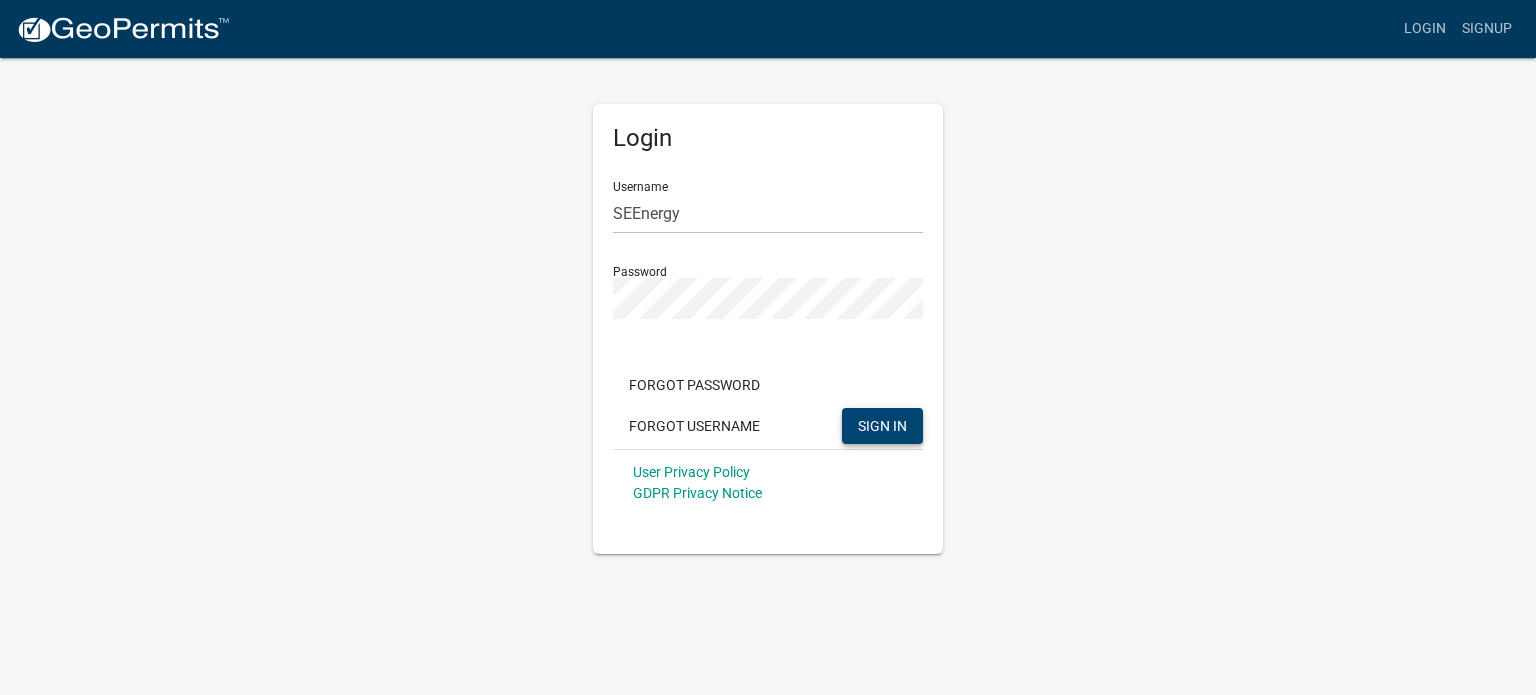 click on "SIGN IN" 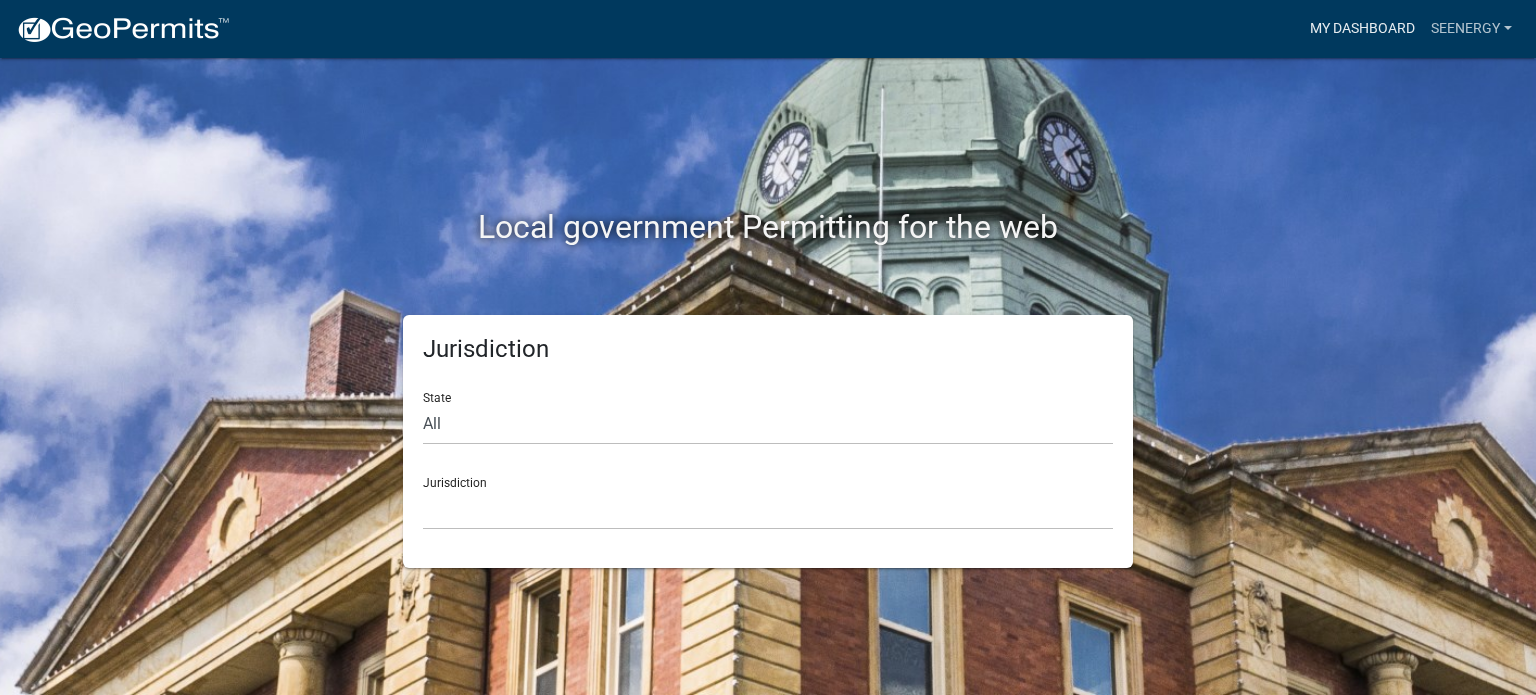 click on "My Dashboard" at bounding box center (1362, 29) 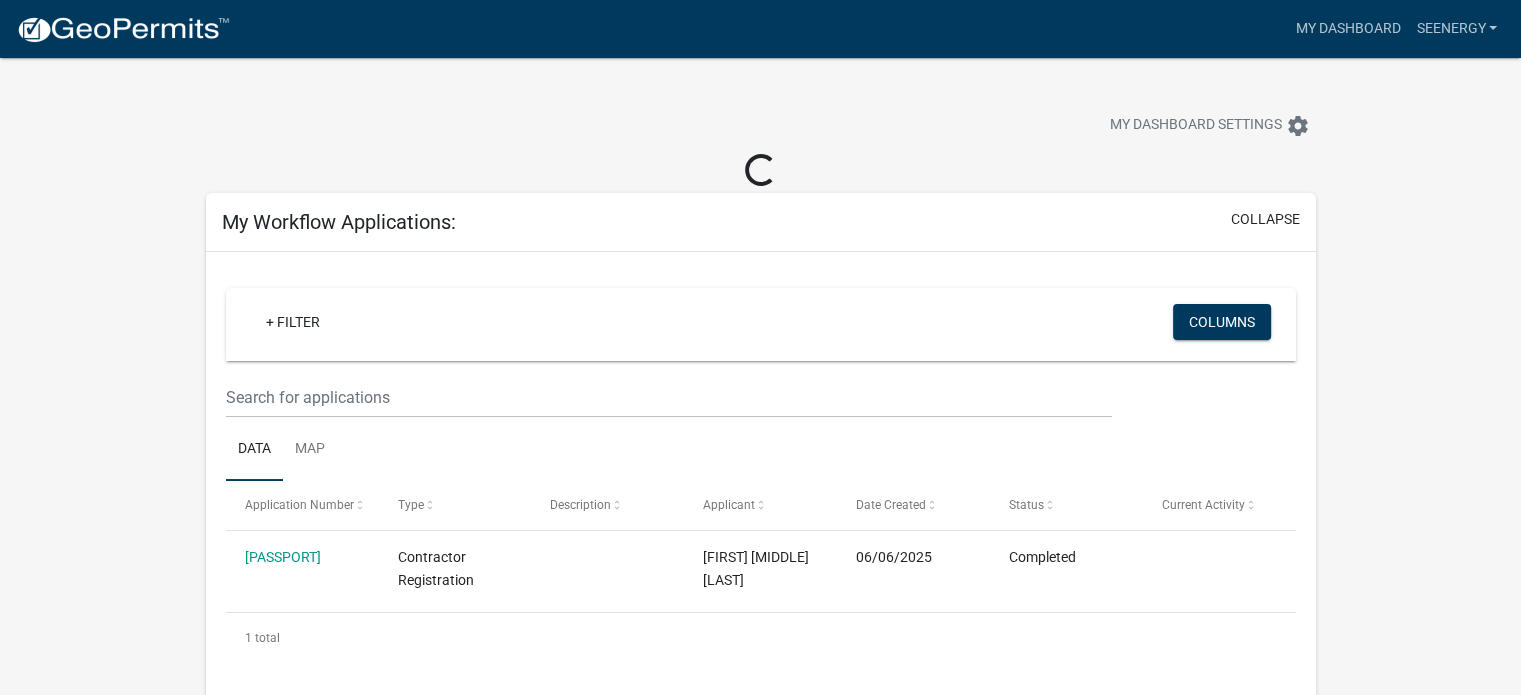scroll, scrollTop: 221, scrollLeft: 0, axis: vertical 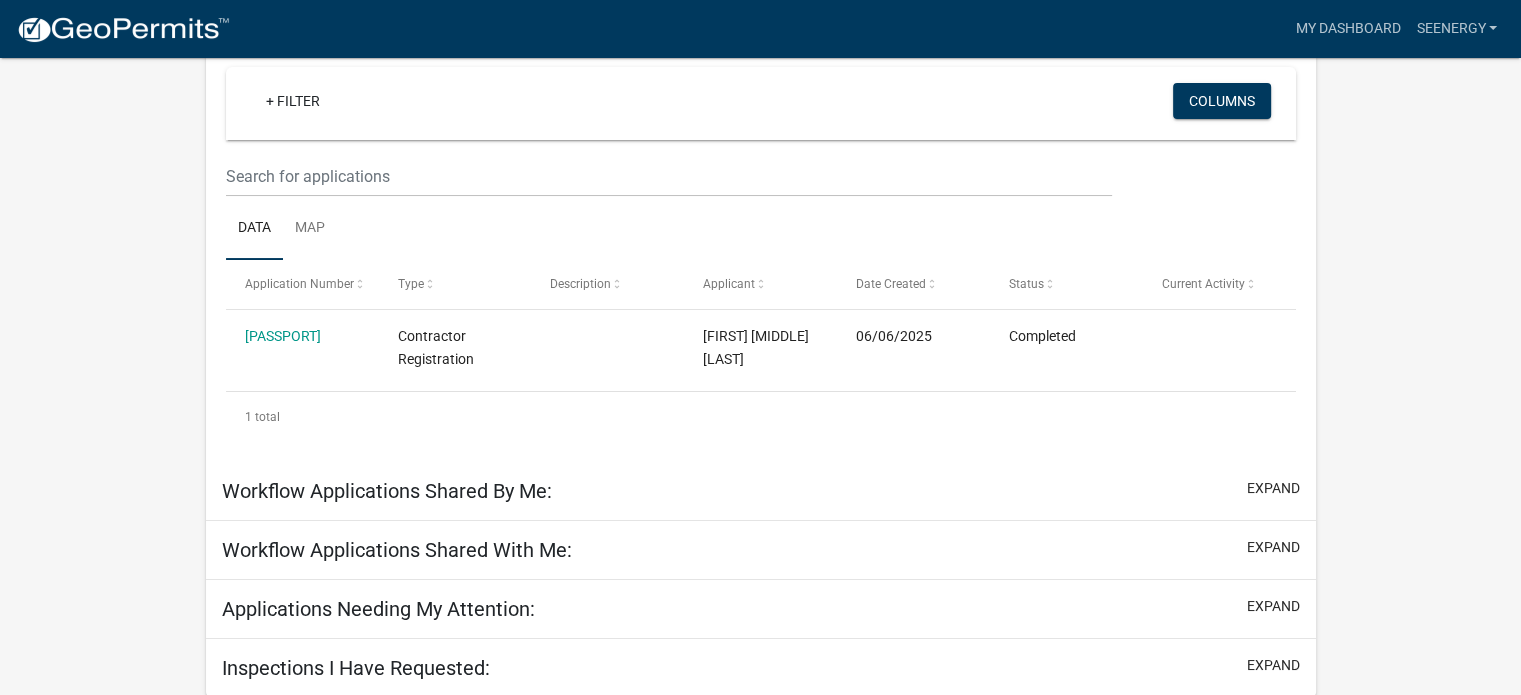 click on "Applications Needing My Attention:" at bounding box center [378, 609] 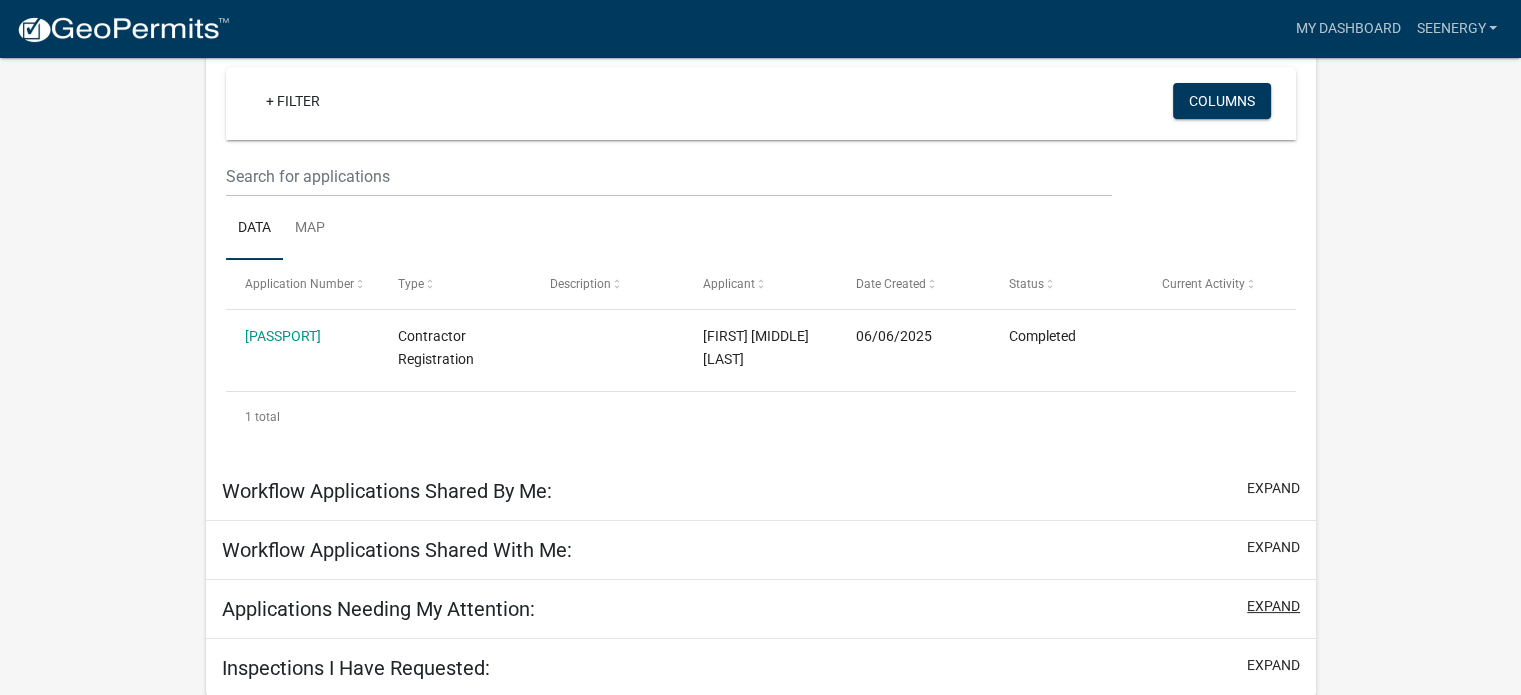 click on "expand" at bounding box center (1273, 606) 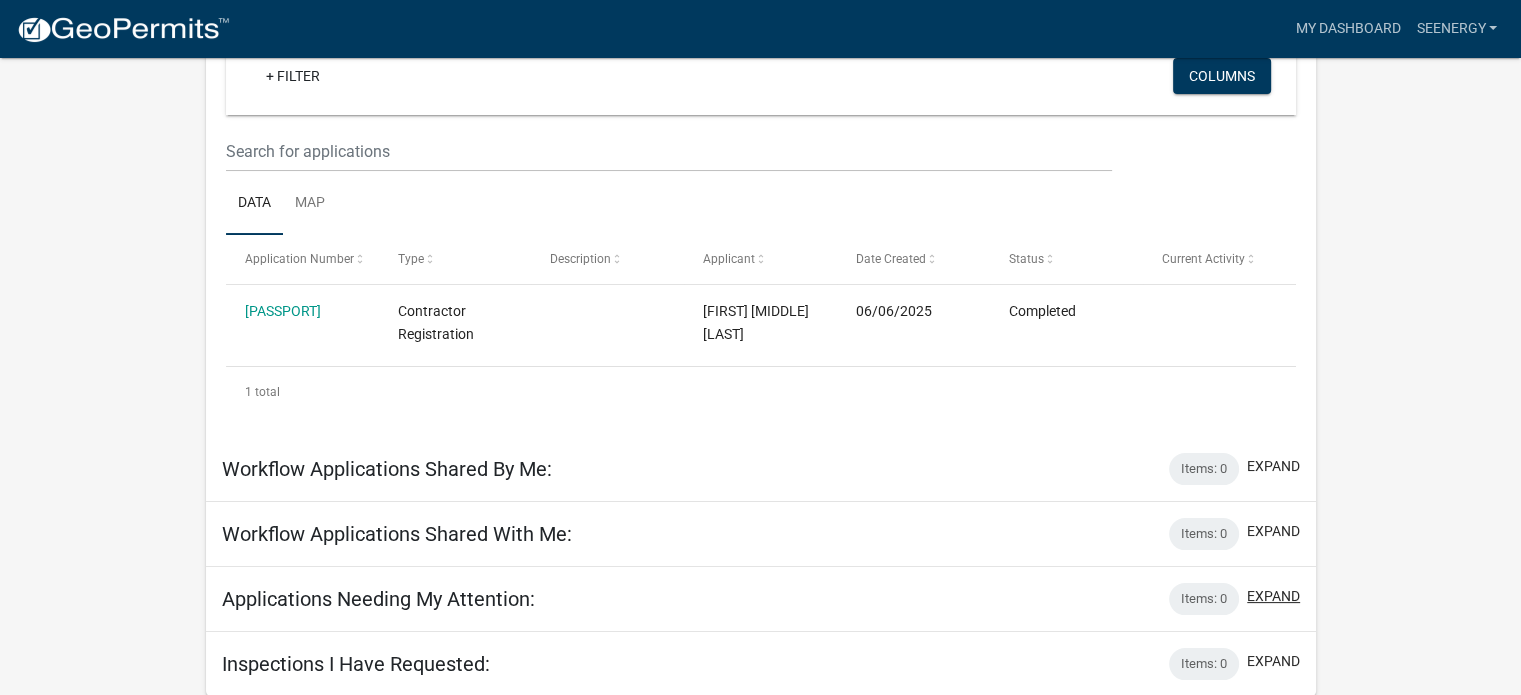 scroll, scrollTop: 0, scrollLeft: 0, axis: both 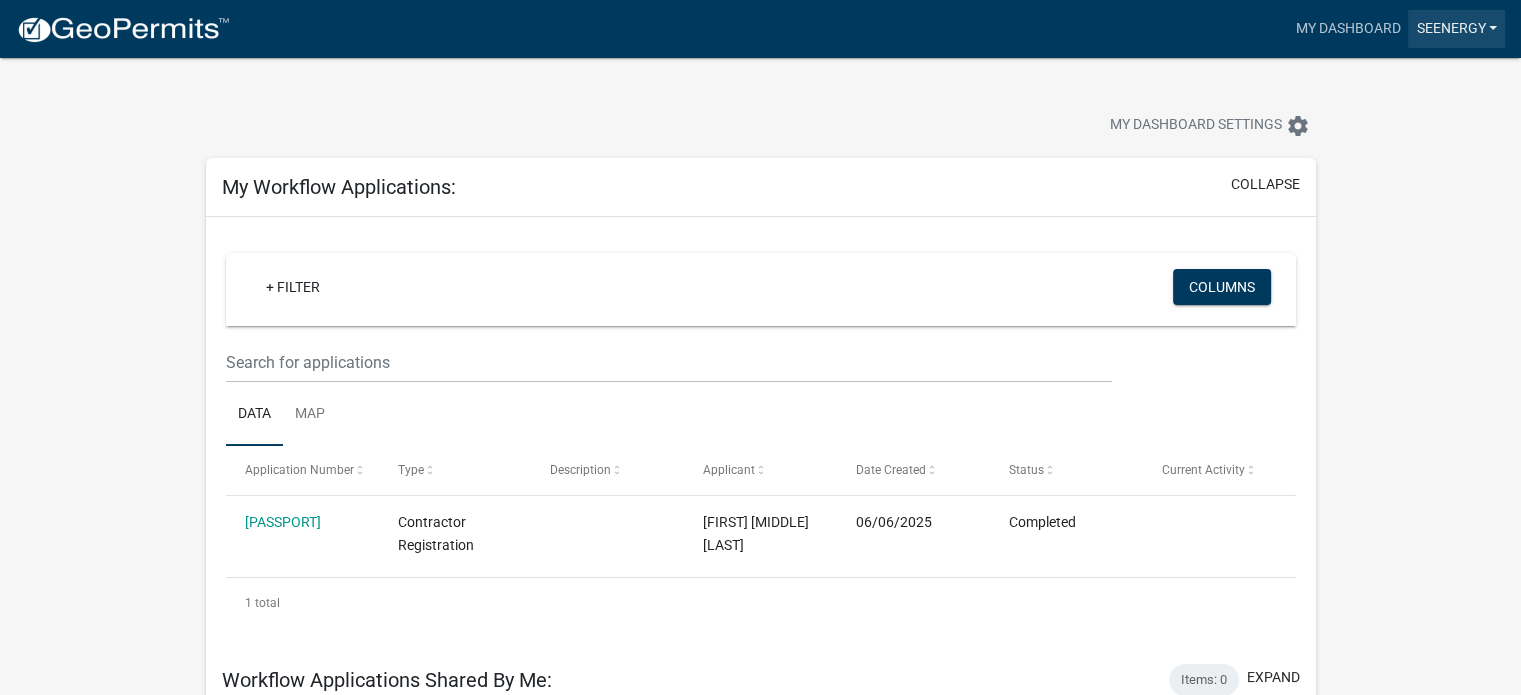 click on "SEEnergy" at bounding box center (1456, 29) 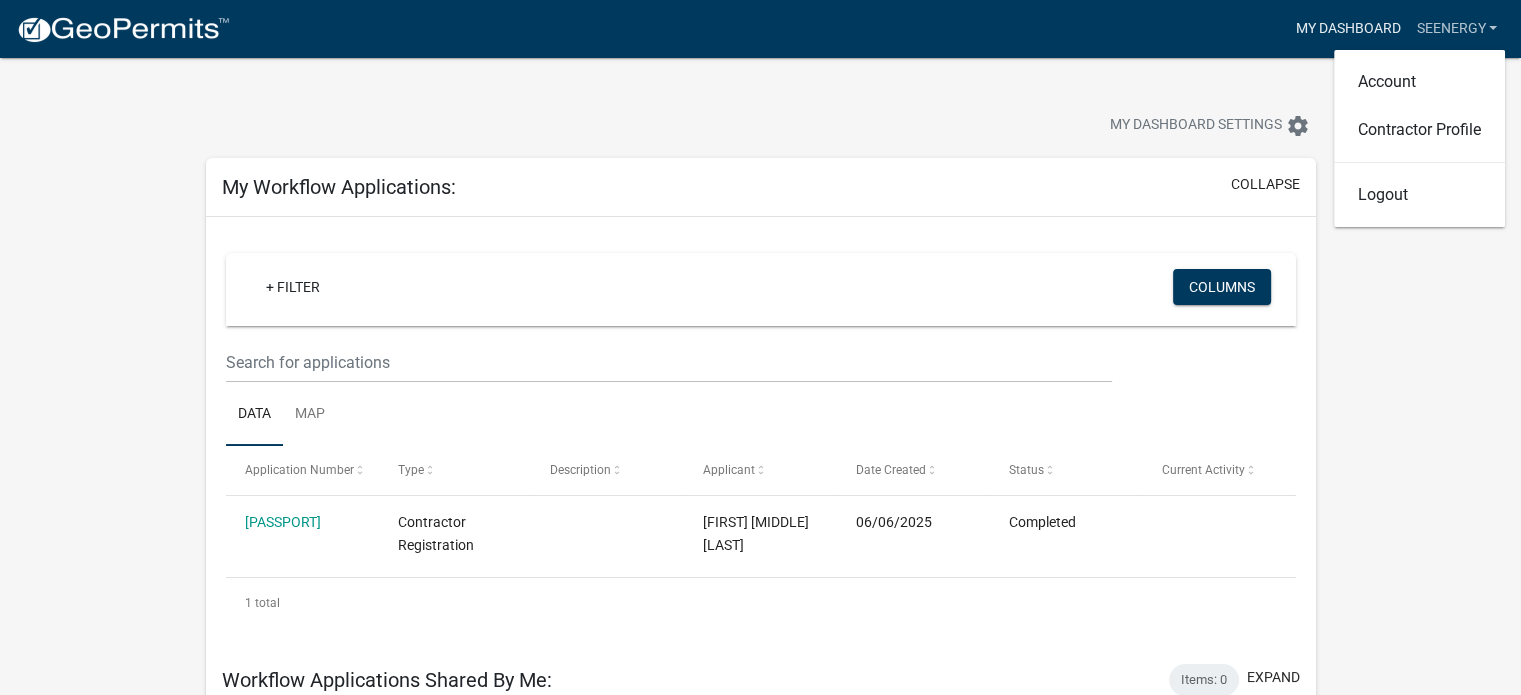 click on "My Dashboard" at bounding box center [1347, 29] 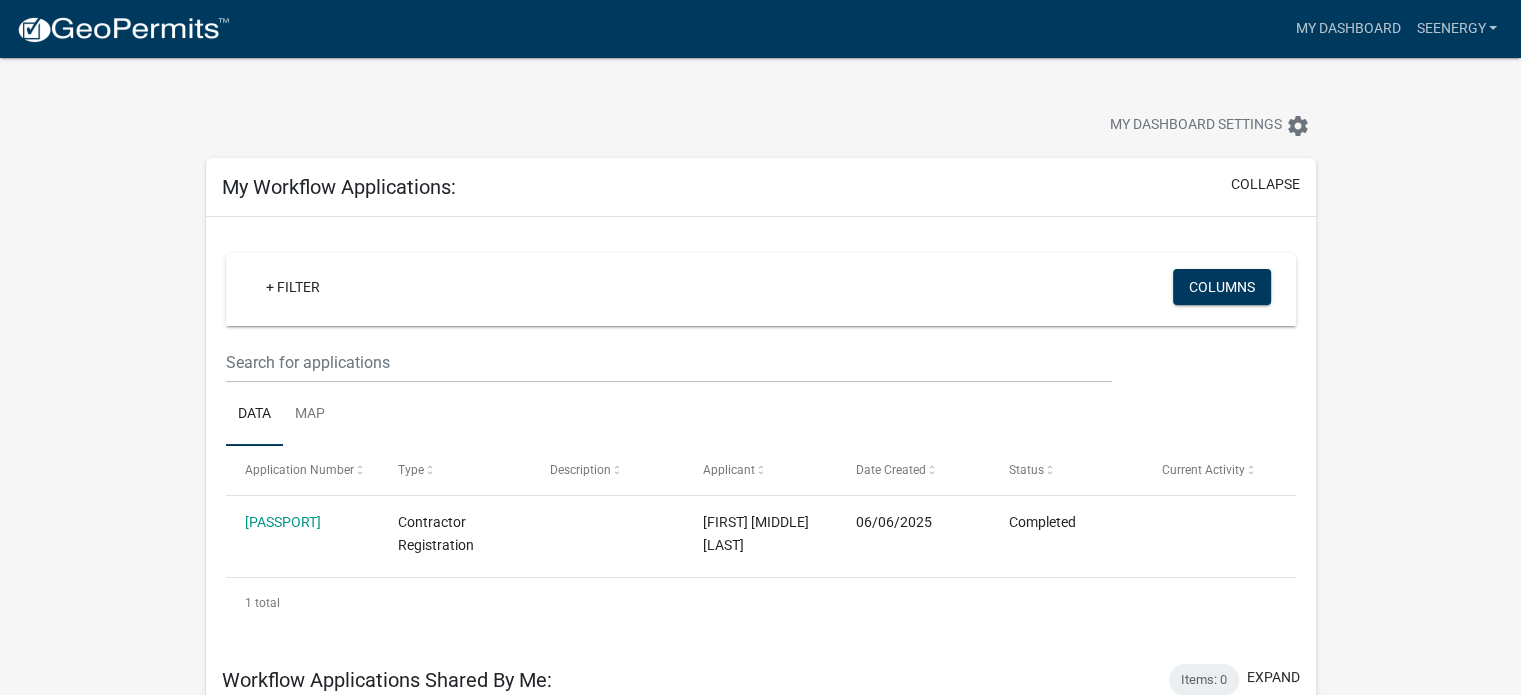 click 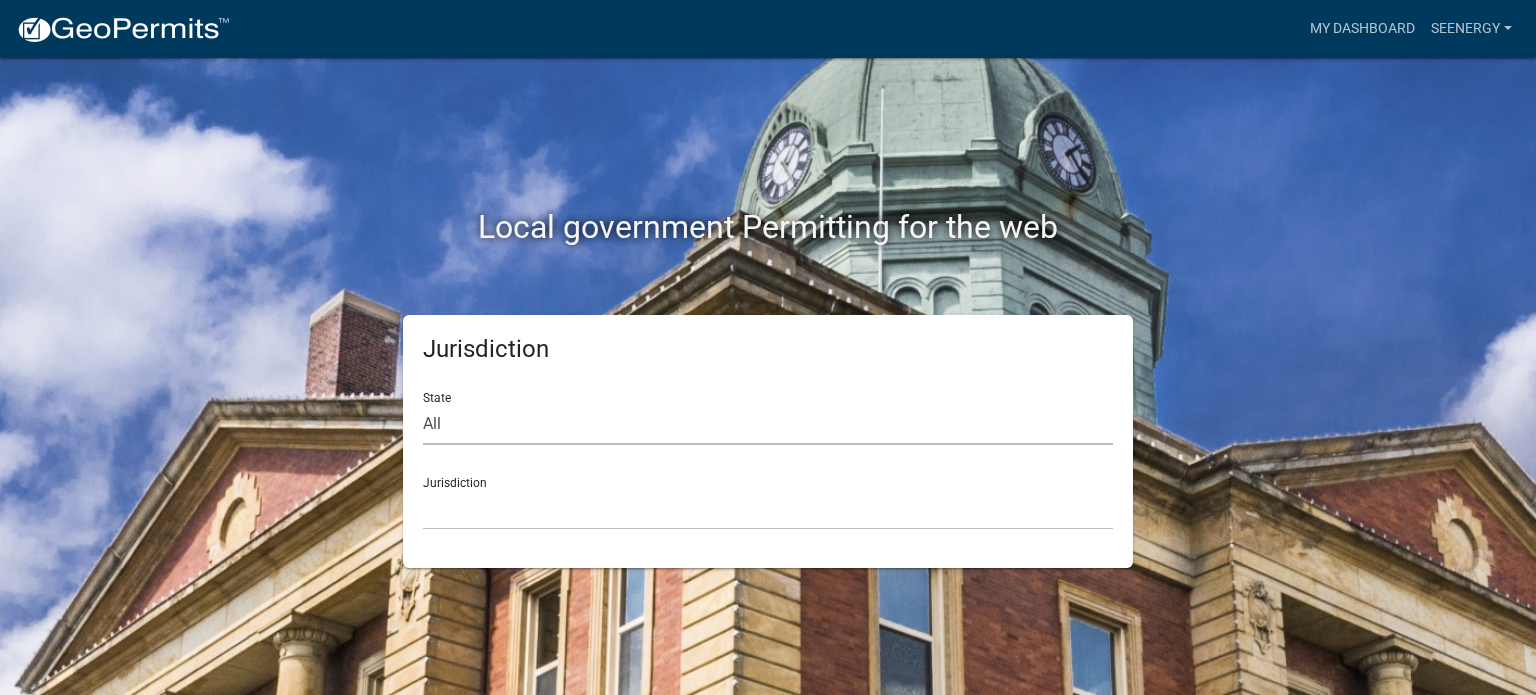 click on "All  Colorado   Georgia   Indiana   Iowa   Kansas   Minnesota   Ohio   South Carolina   Wisconsin" 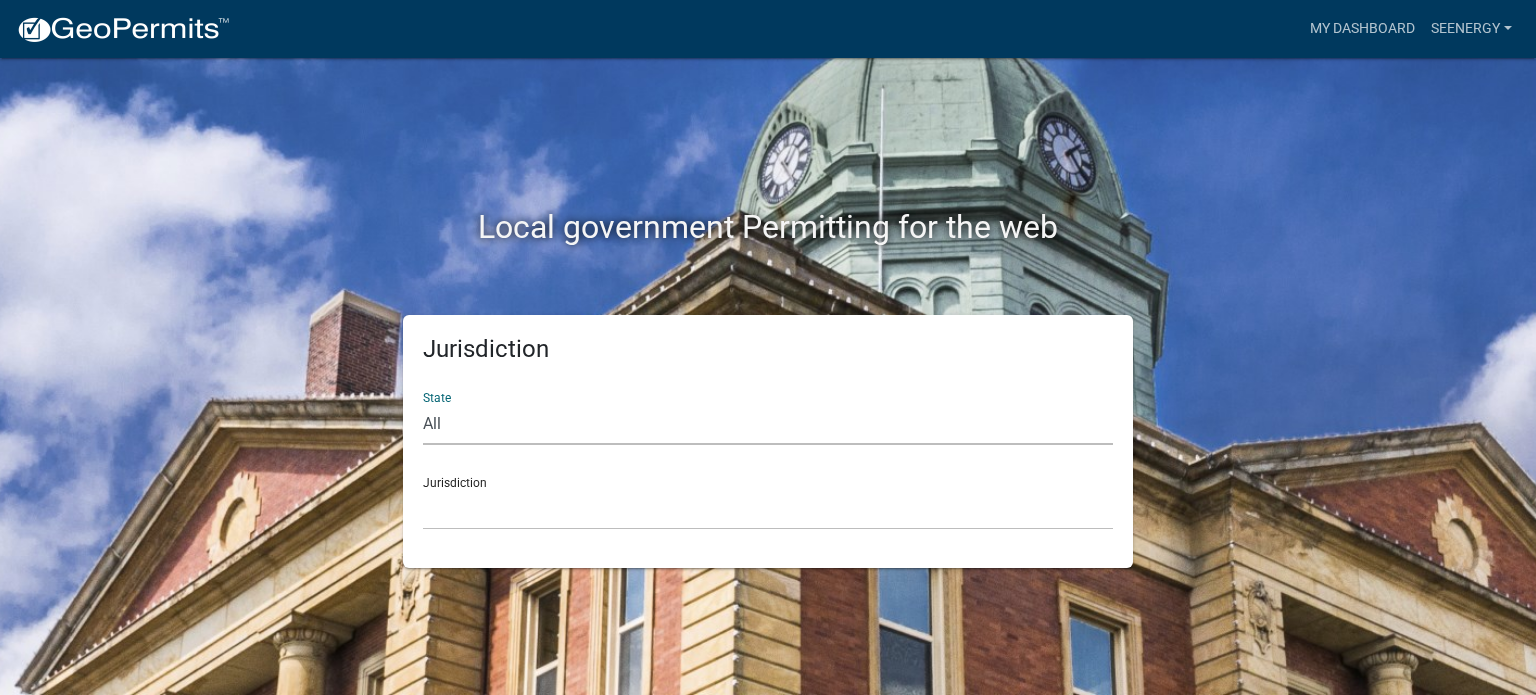 select on "Georgia" 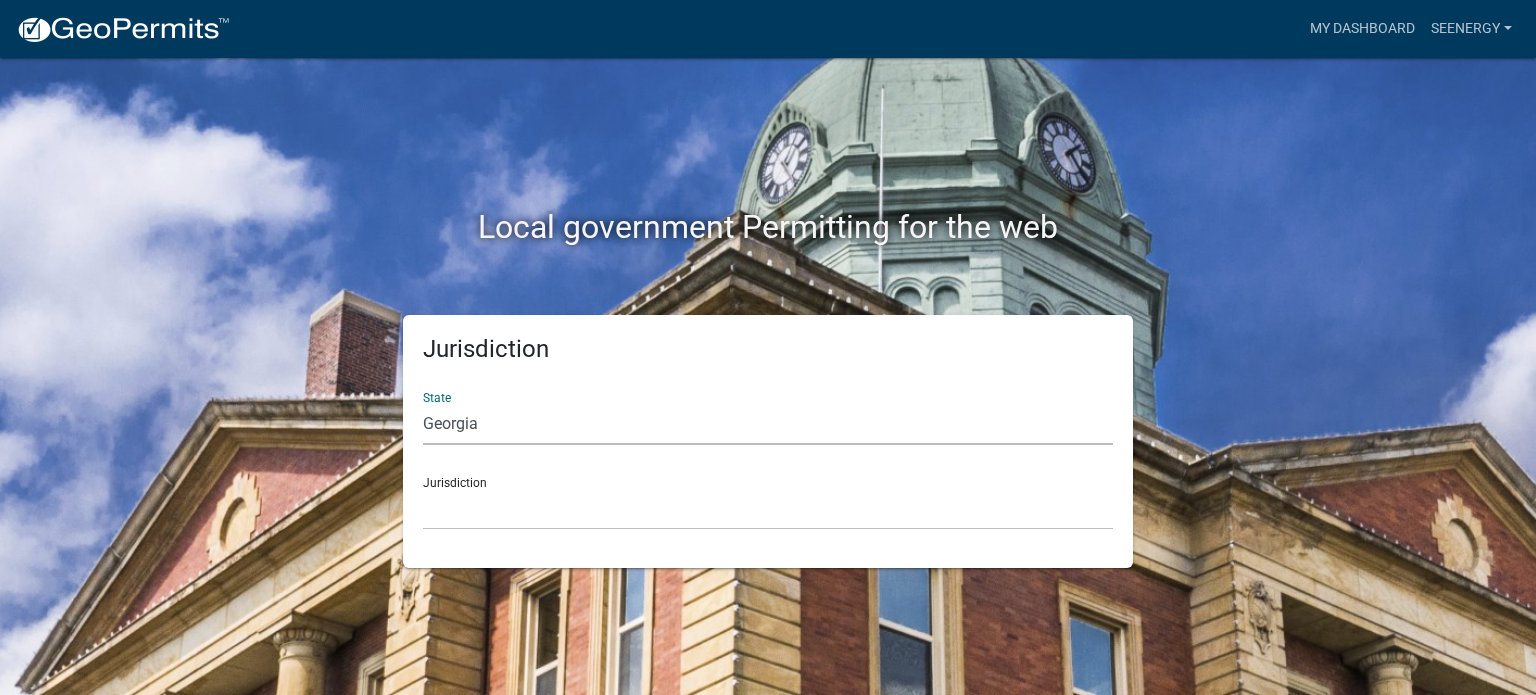 click on "All  Colorado   Georgia   Indiana   Iowa   Kansas   Minnesota   Ohio   South Carolina   Wisconsin" 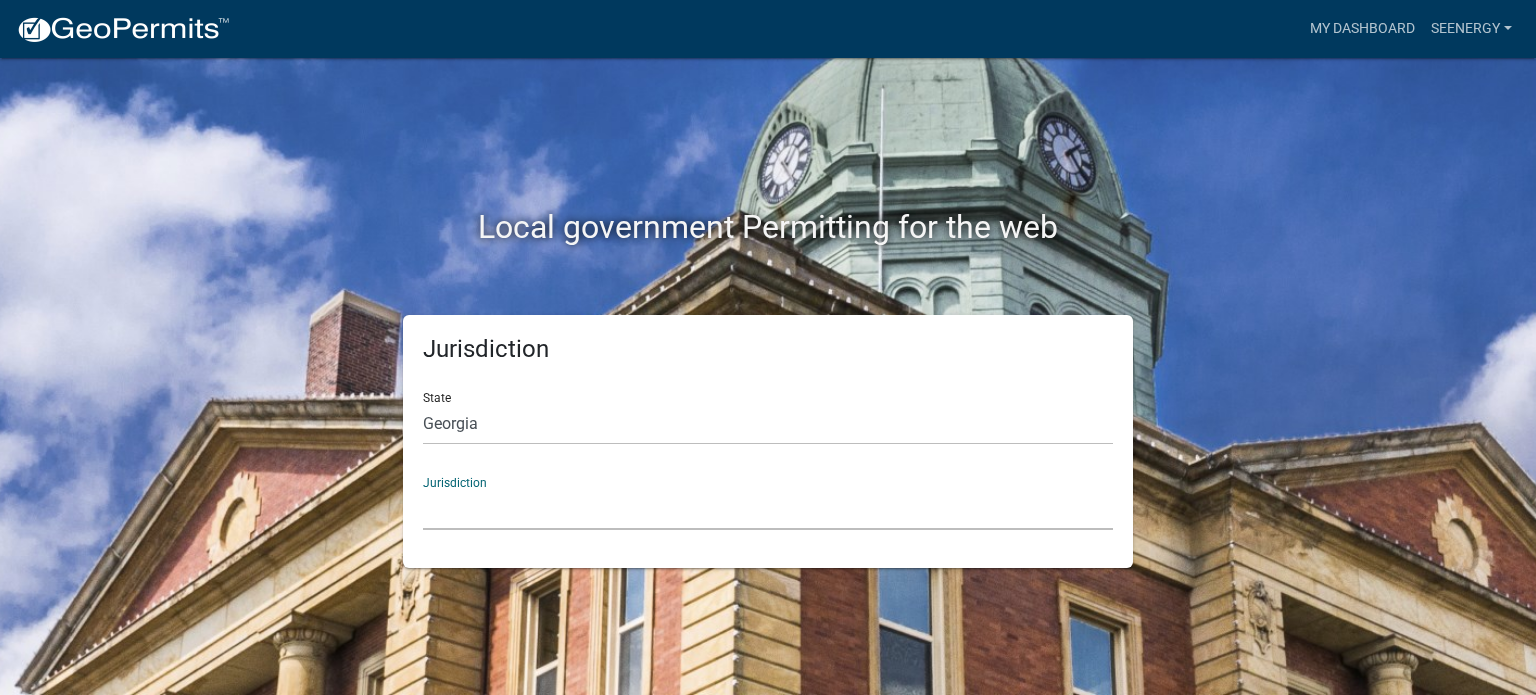 click on "City of Bainbridge, Georgia Cook County, Georgia Crawford County, Georgia Gilmer County, Georgia Haralson County, Georgia Jasper County, Georgia Madison County, Georgia Putnam County, Georgia Talbot County, Georgia Troup County, Georgia" 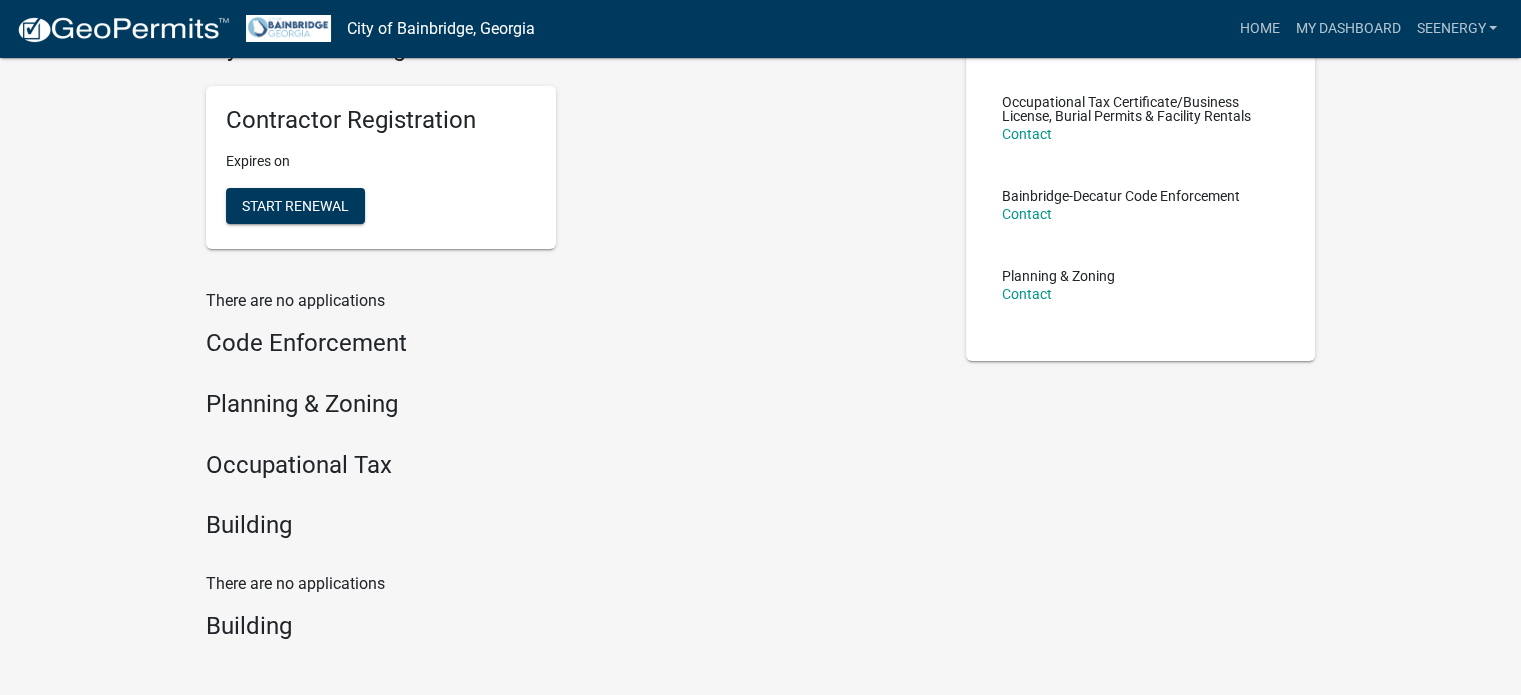 scroll, scrollTop: 337, scrollLeft: 0, axis: vertical 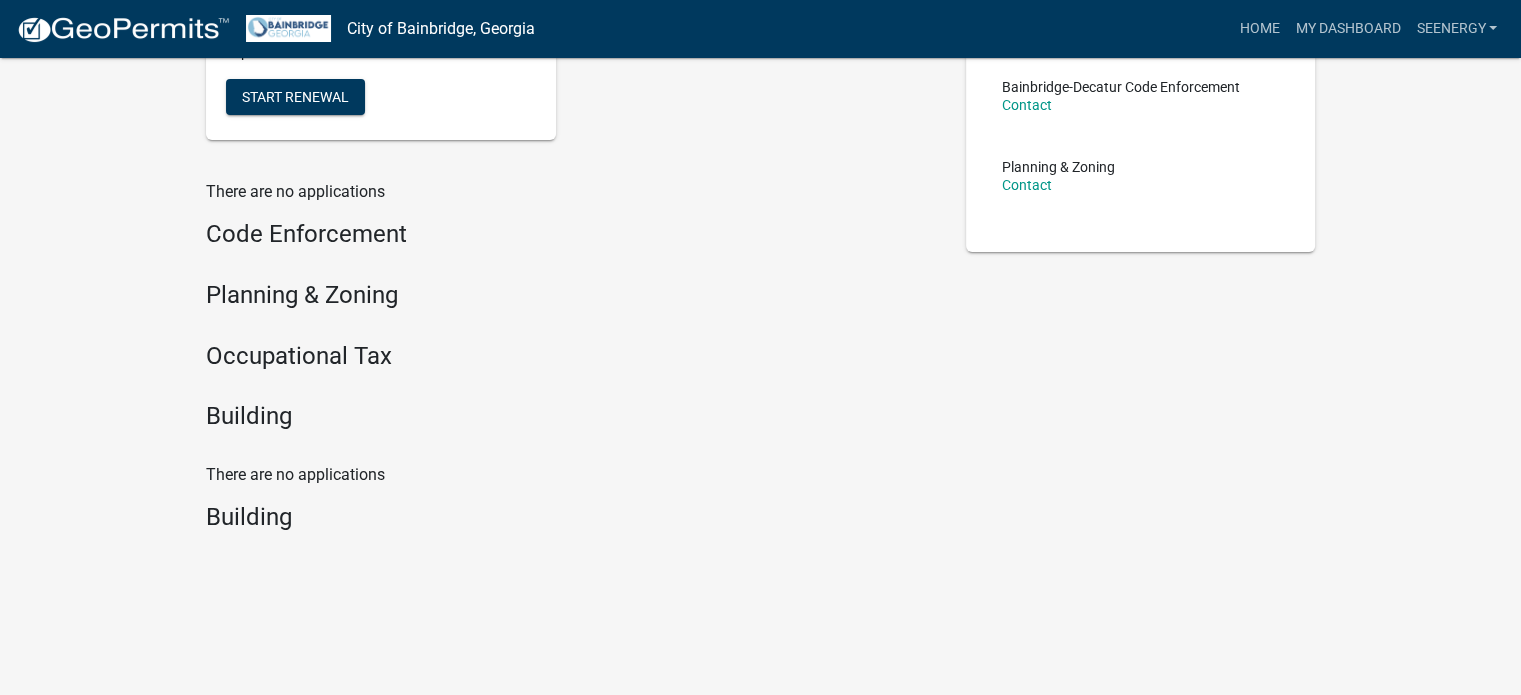 click on "Building" at bounding box center (571, 416) 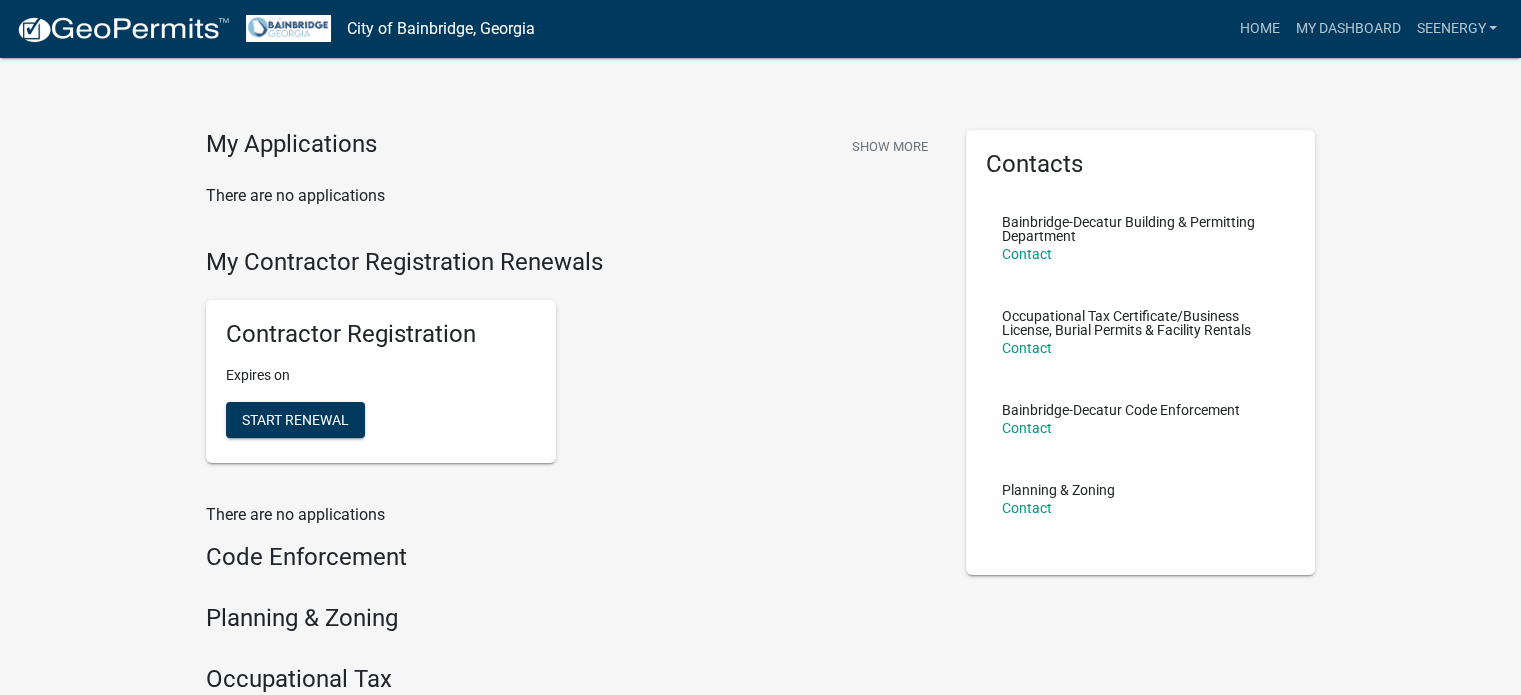 scroll, scrollTop: 0, scrollLeft: 0, axis: both 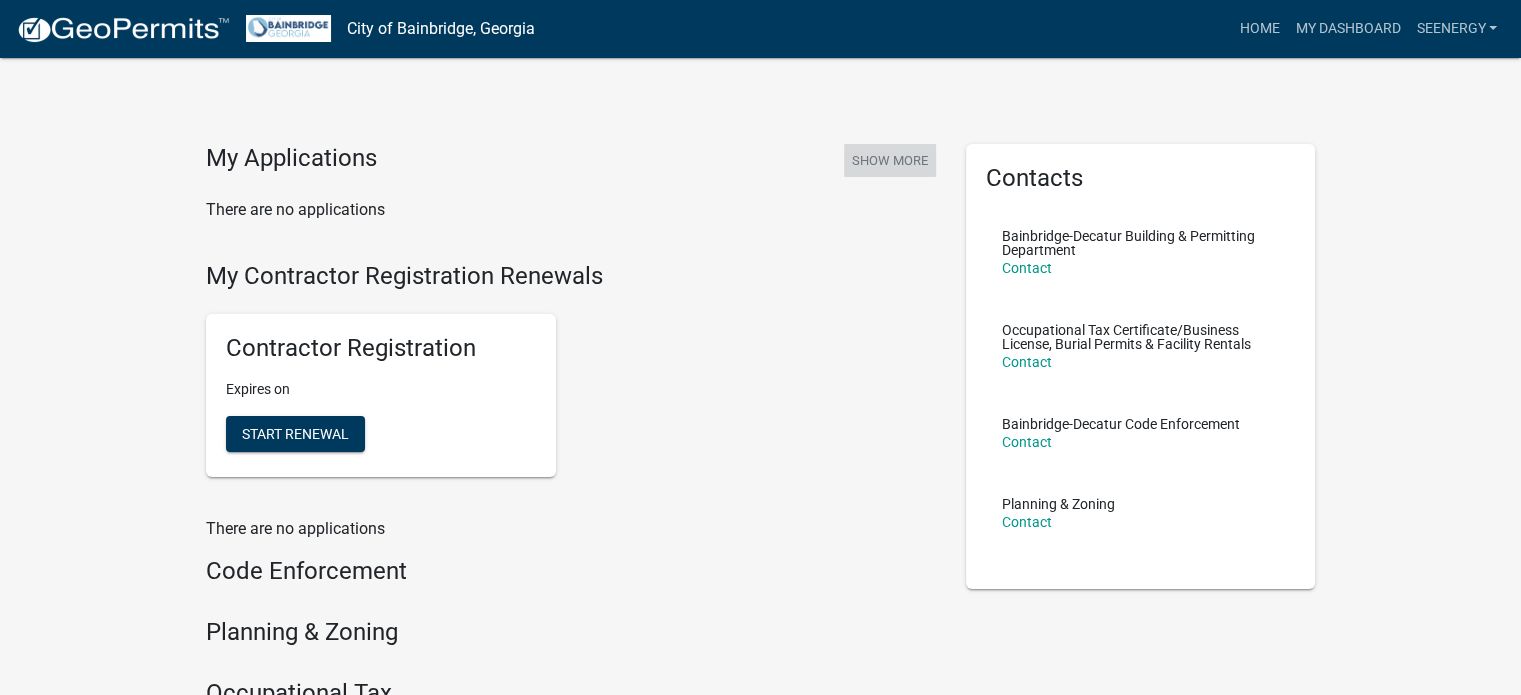 click on "Show More" 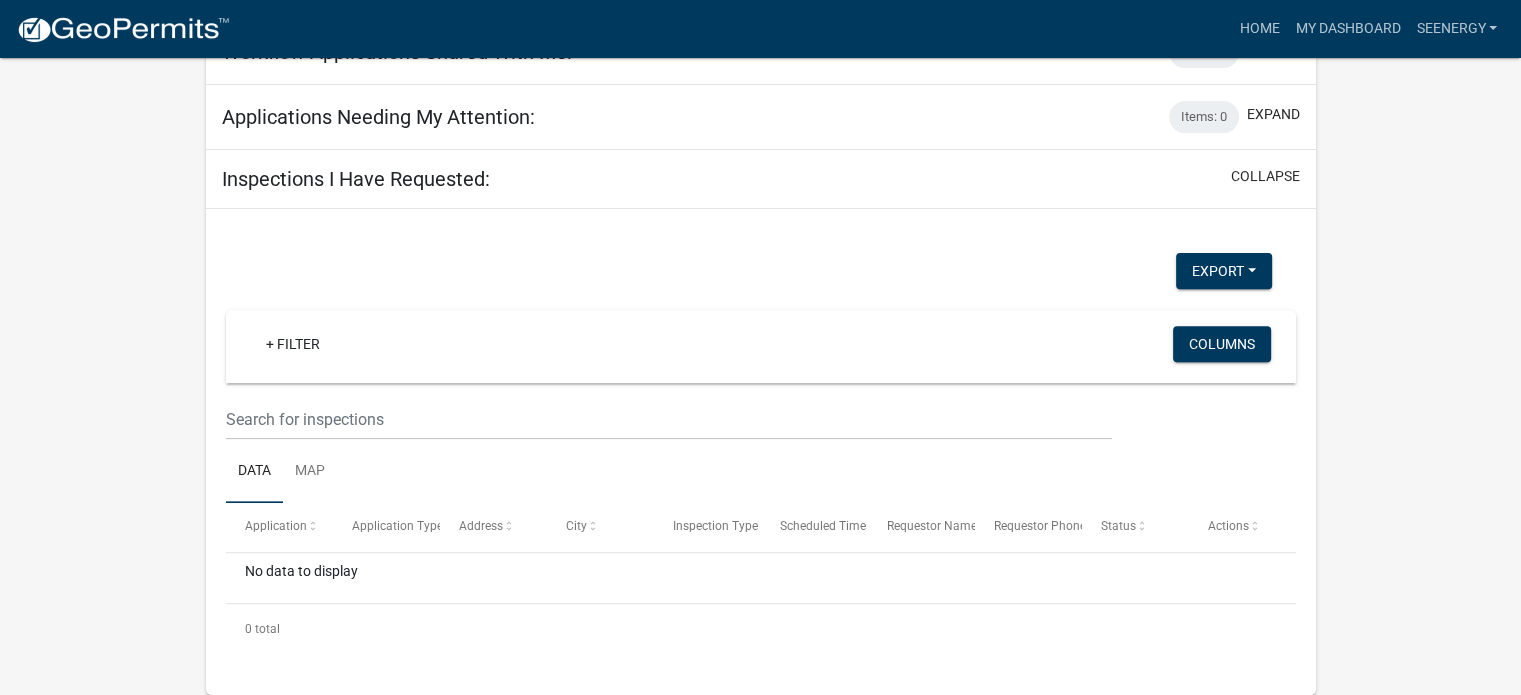 scroll, scrollTop: 676, scrollLeft: 0, axis: vertical 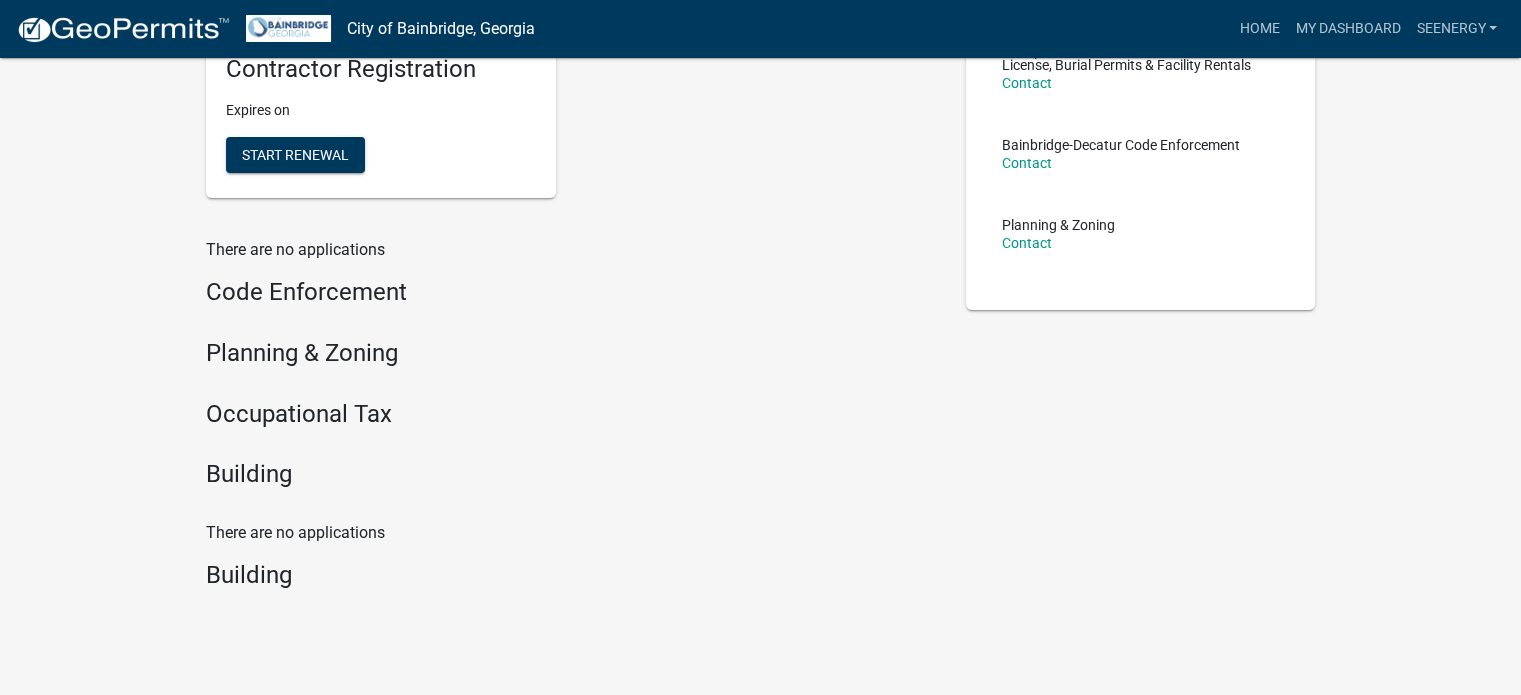 click on "Code Enforcement" at bounding box center [571, 292] 